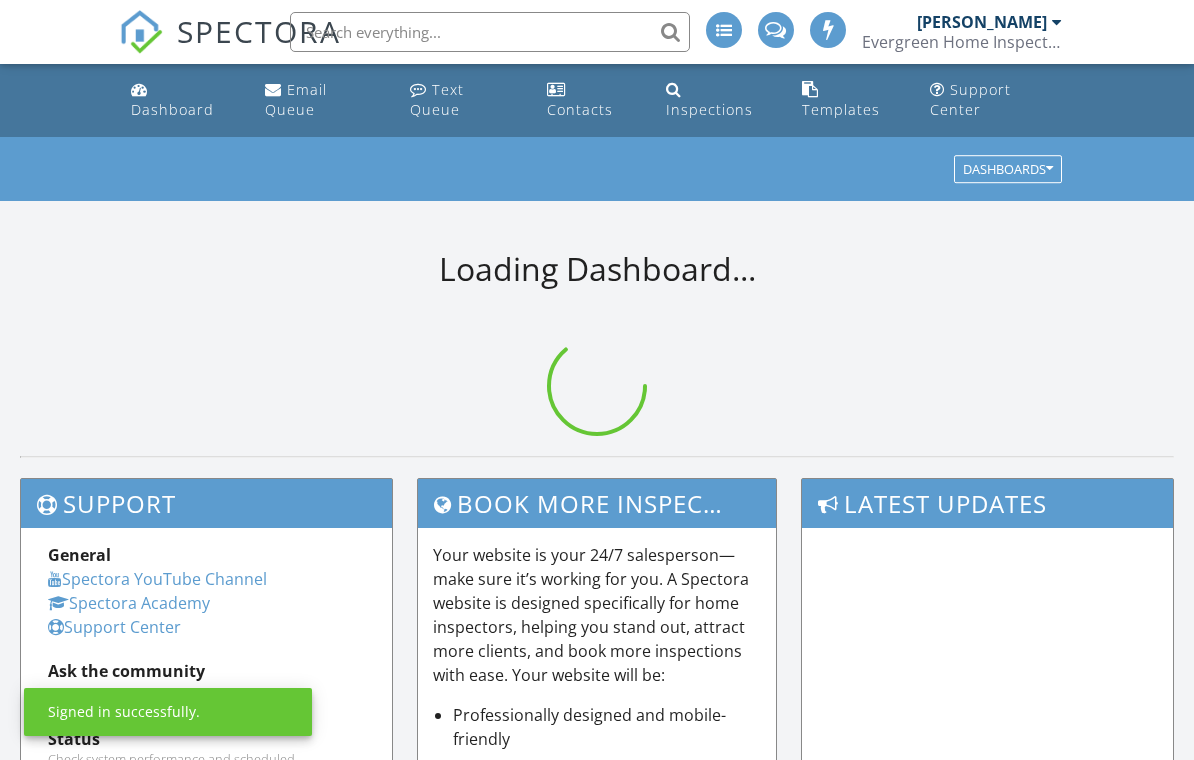 scroll, scrollTop: 0, scrollLeft: 0, axis: both 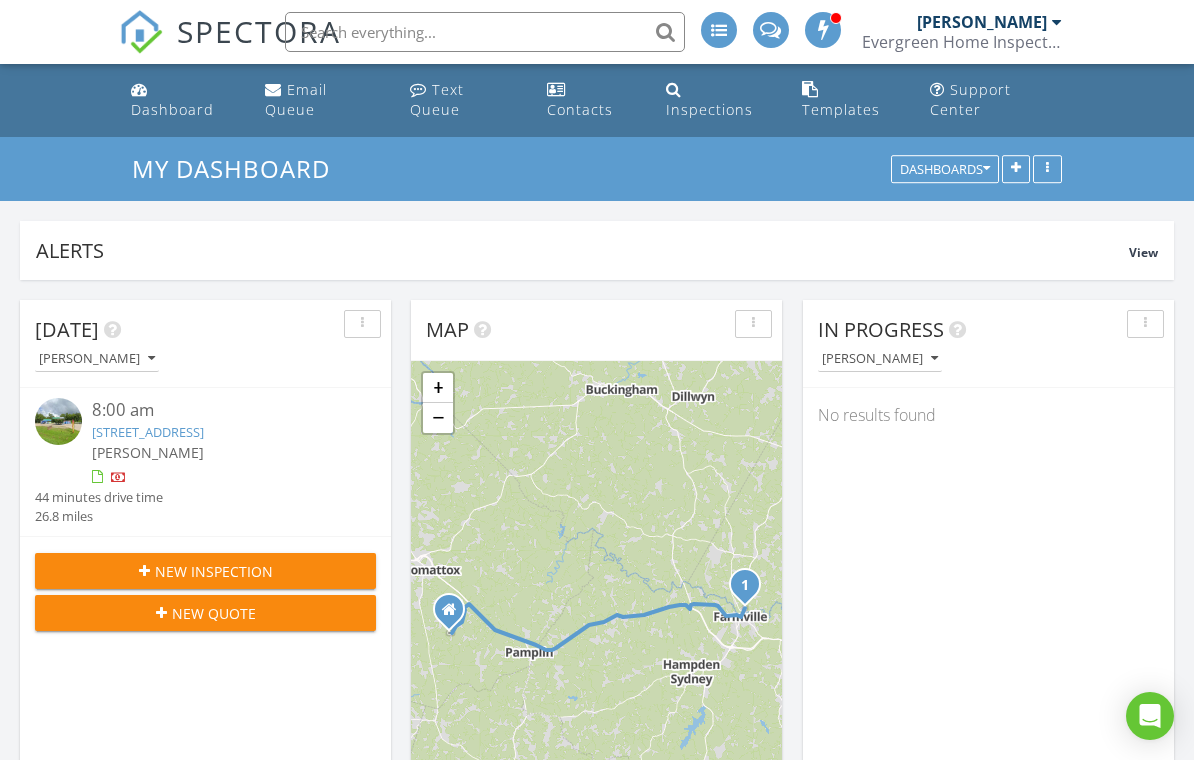 click on "Inspections" at bounding box center (709, 109) 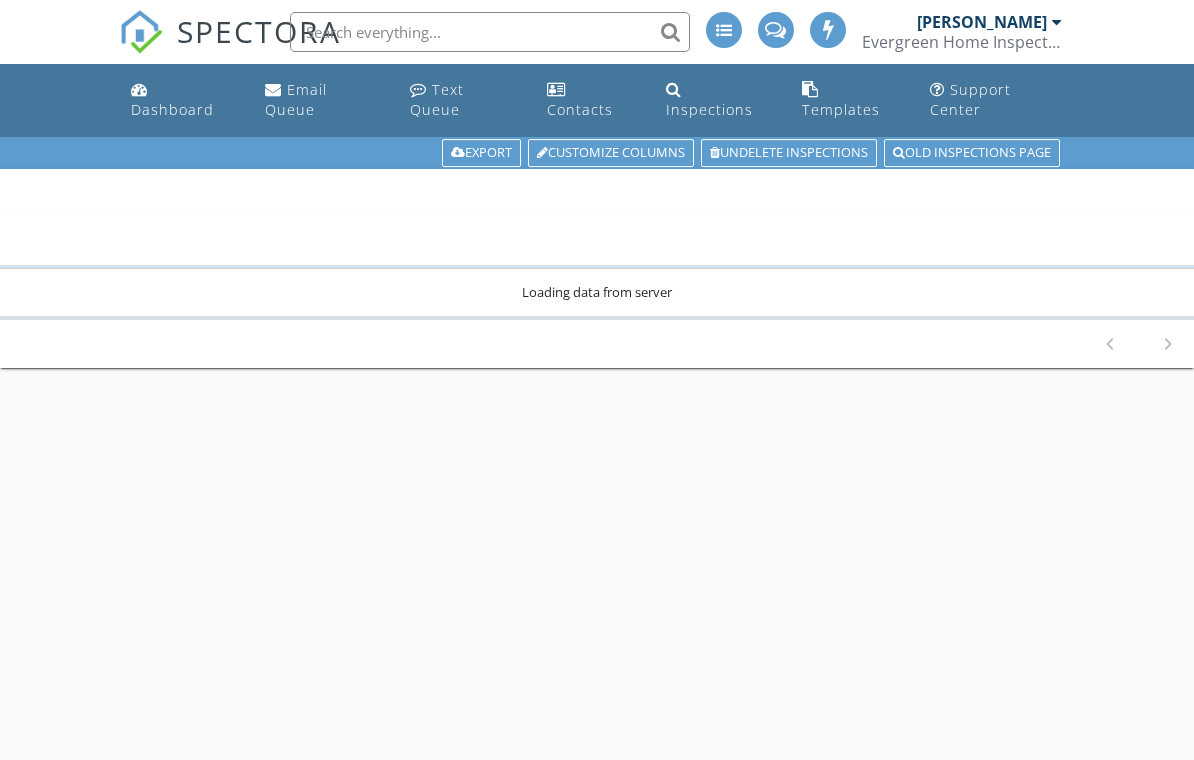 scroll, scrollTop: 0, scrollLeft: 0, axis: both 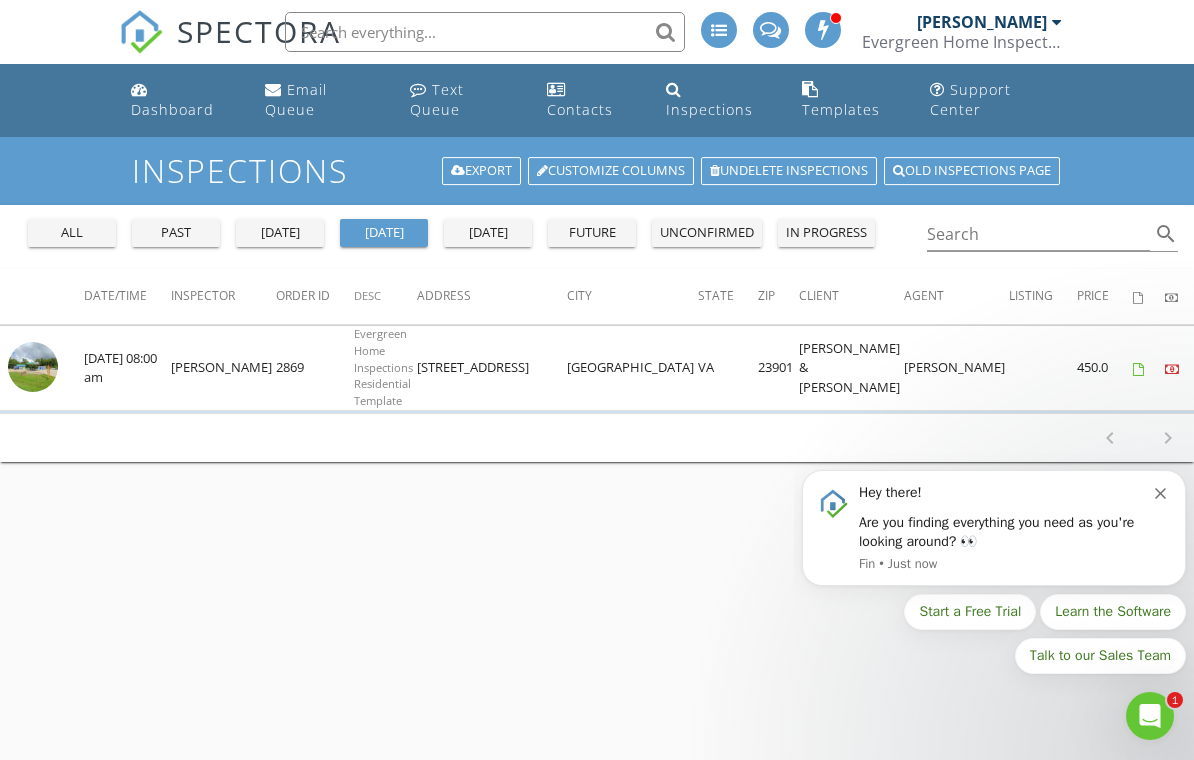 click on "past" at bounding box center (176, 233) 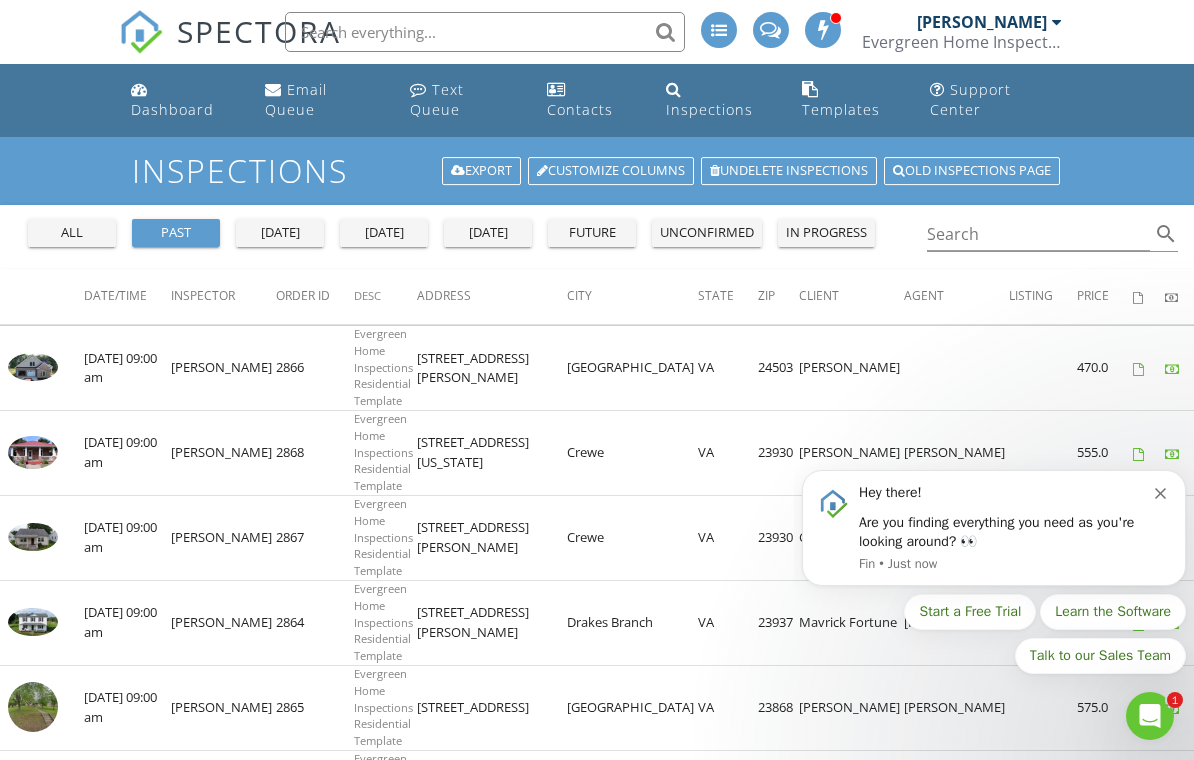 click on "2864" at bounding box center (315, 622) 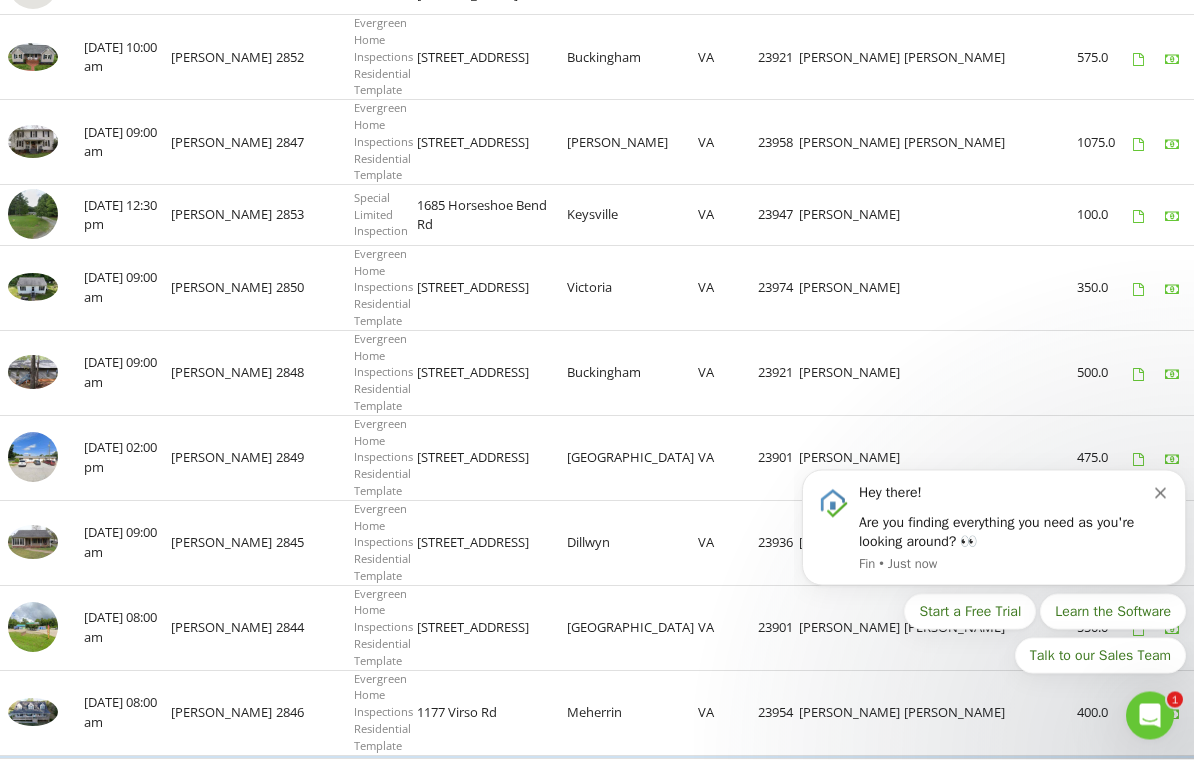 scroll, scrollTop: 1669, scrollLeft: 0, axis: vertical 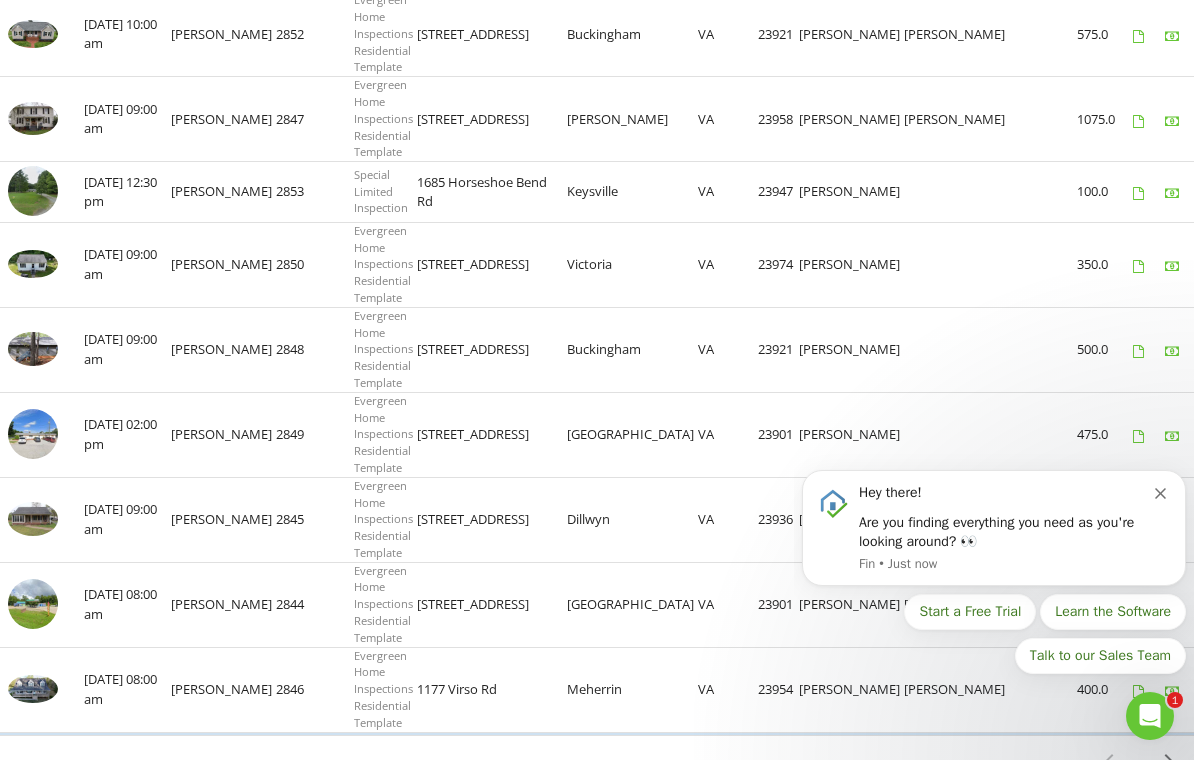 click 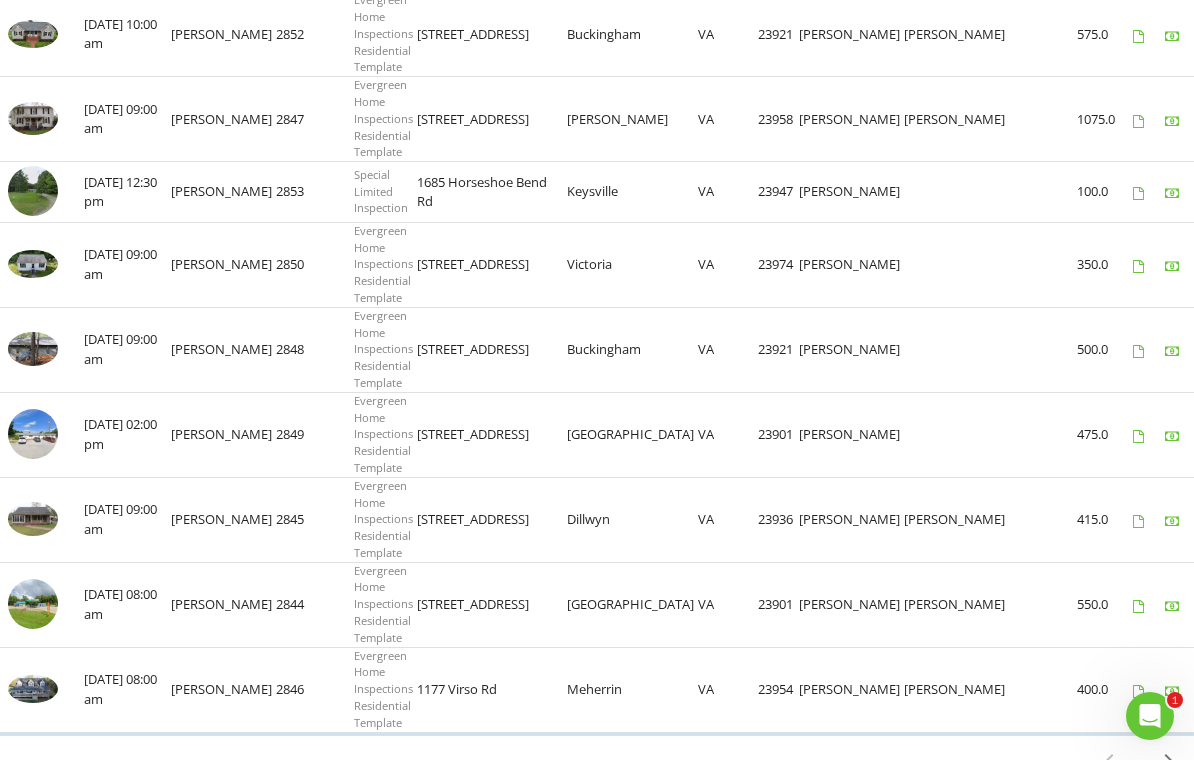 click on "chevron_right" at bounding box center [1168, 760] 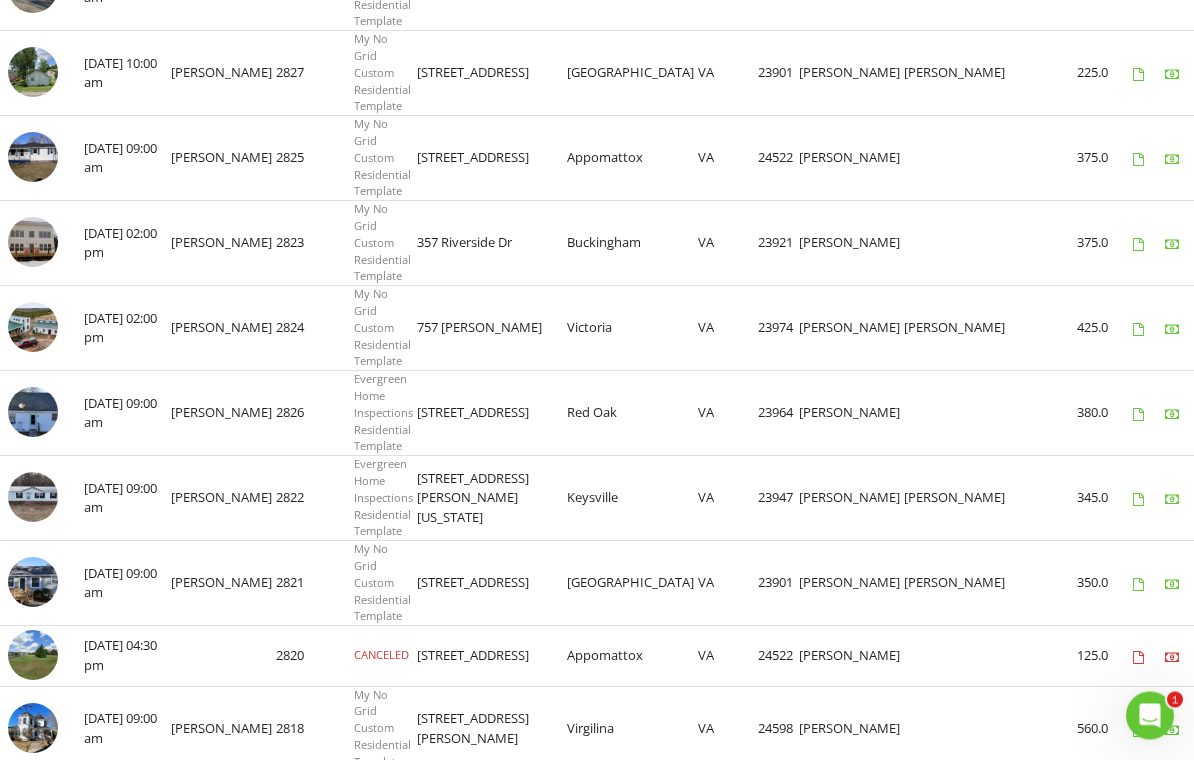 scroll, scrollTop: 1446, scrollLeft: 0, axis: vertical 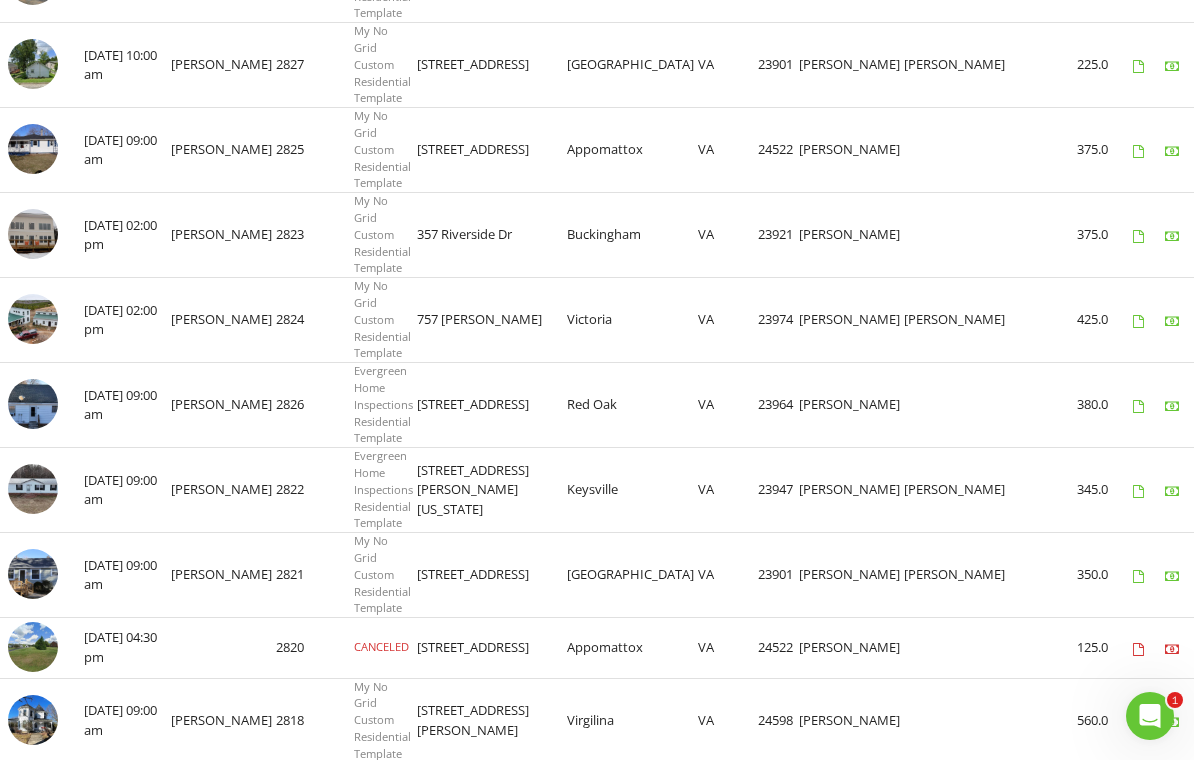 click on "chevron_left" at bounding box center [1110, 876] 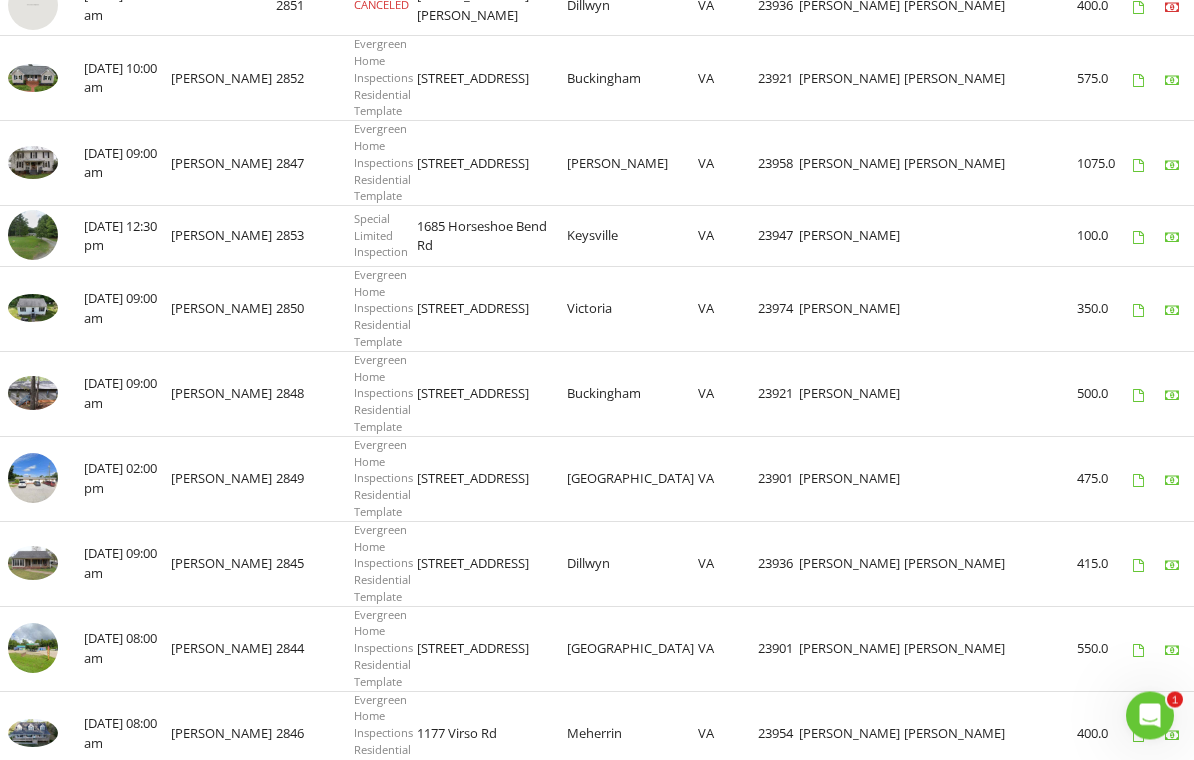 scroll, scrollTop: 1669, scrollLeft: 0, axis: vertical 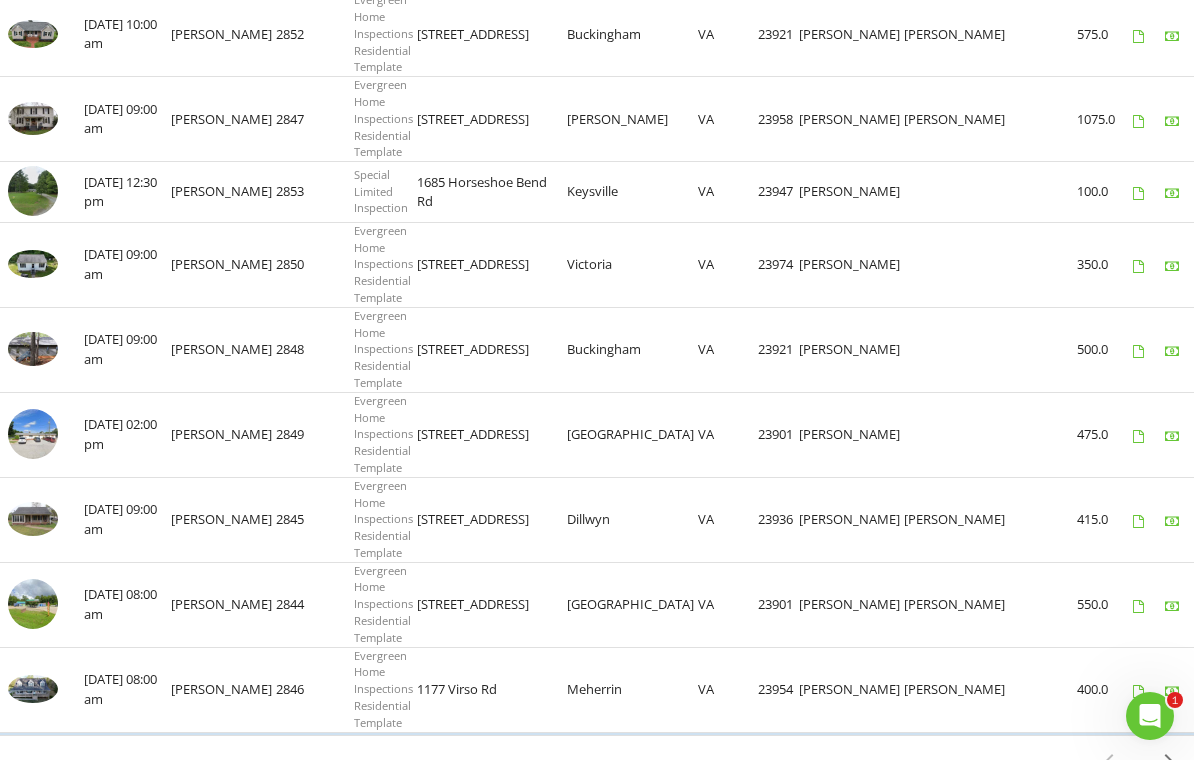 click on "Evergreen Home Inspections Residential Template" at bounding box center (383, 604) 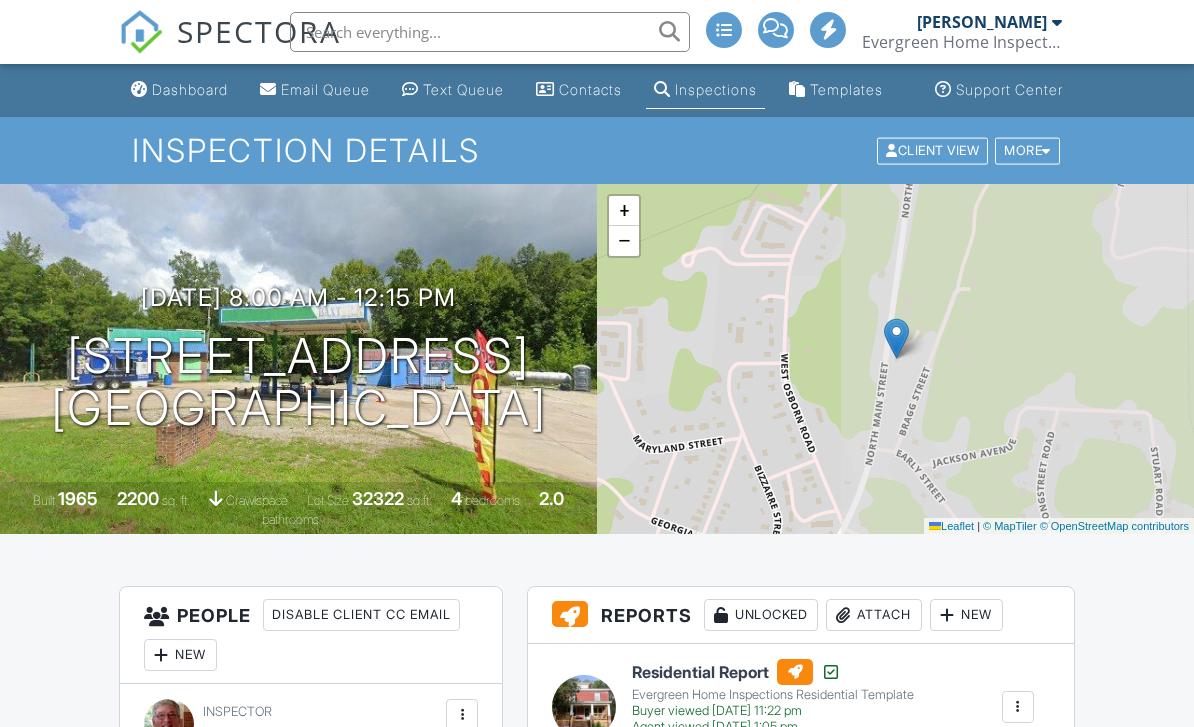 scroll, scrollTop: 0, scrollLeft: 0, axis: both 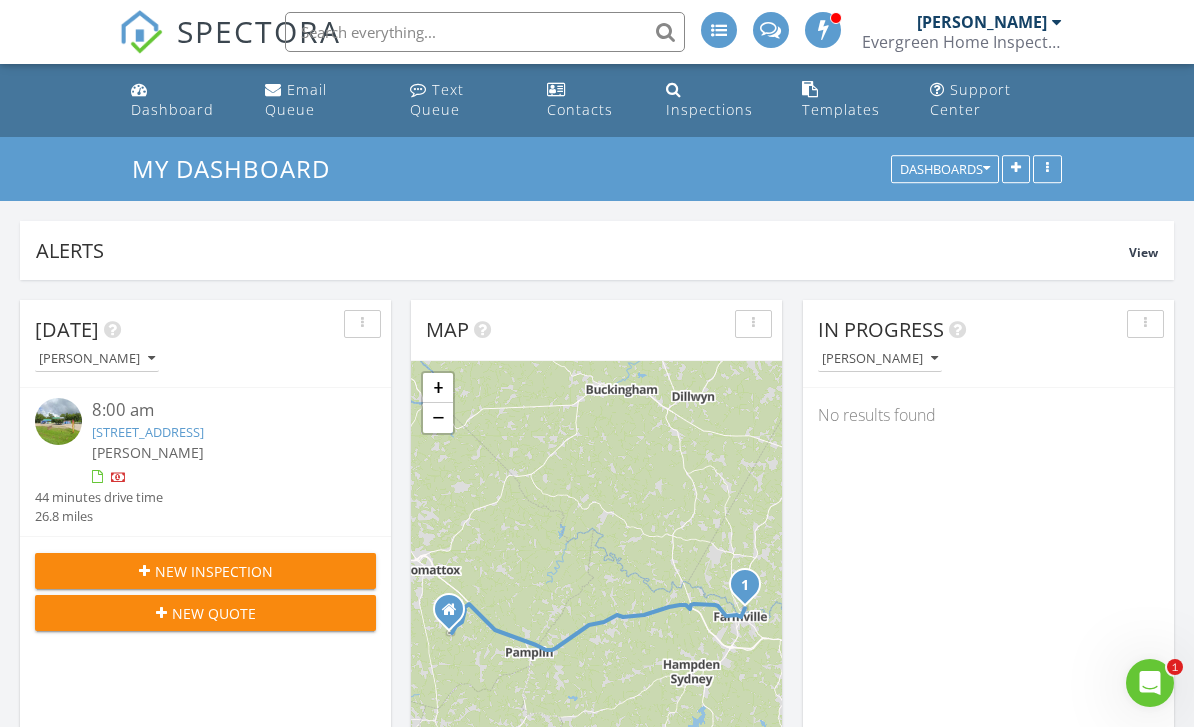 click on "Inspections" at bounding box center (709, 109) 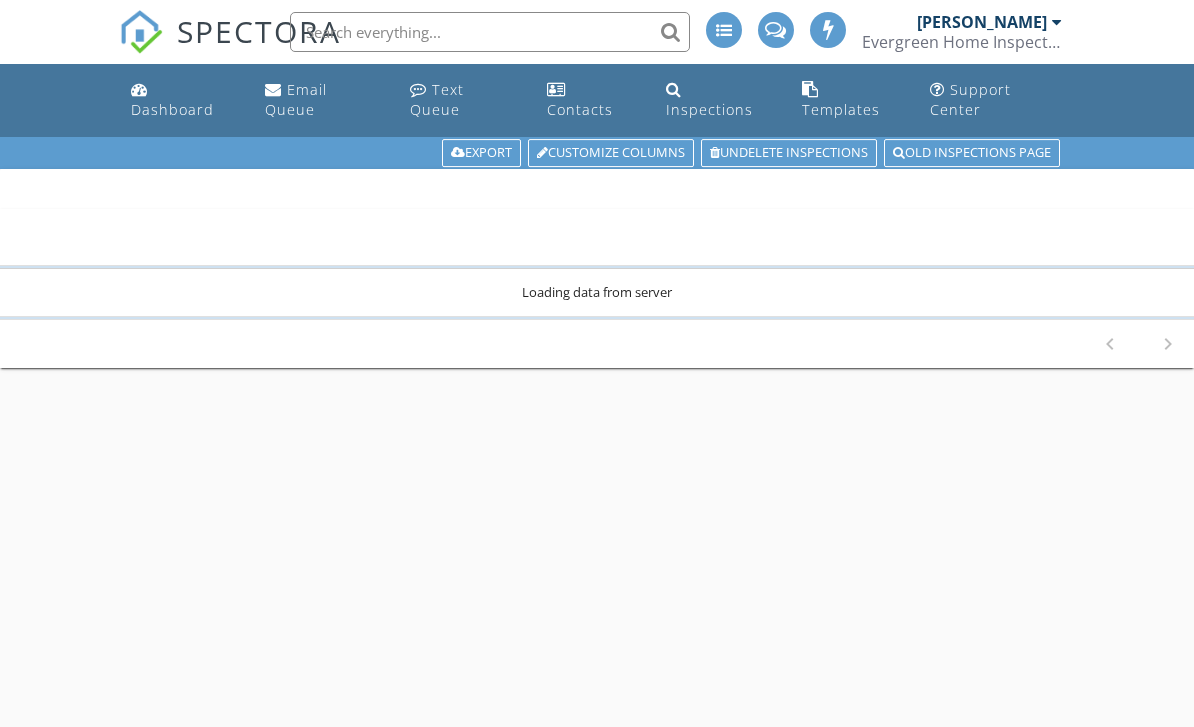 scroll, scrollTop: 0, scrollLeft: 0, axis: both 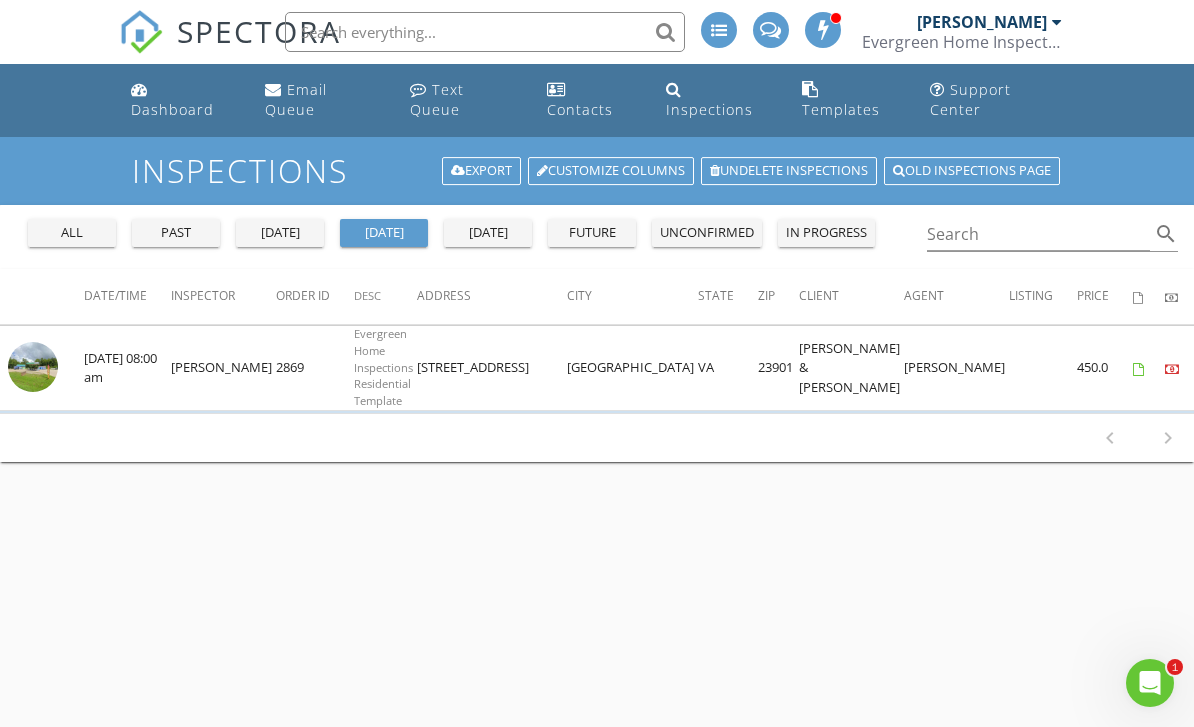 click on "past" at bounding box center [176, 233] 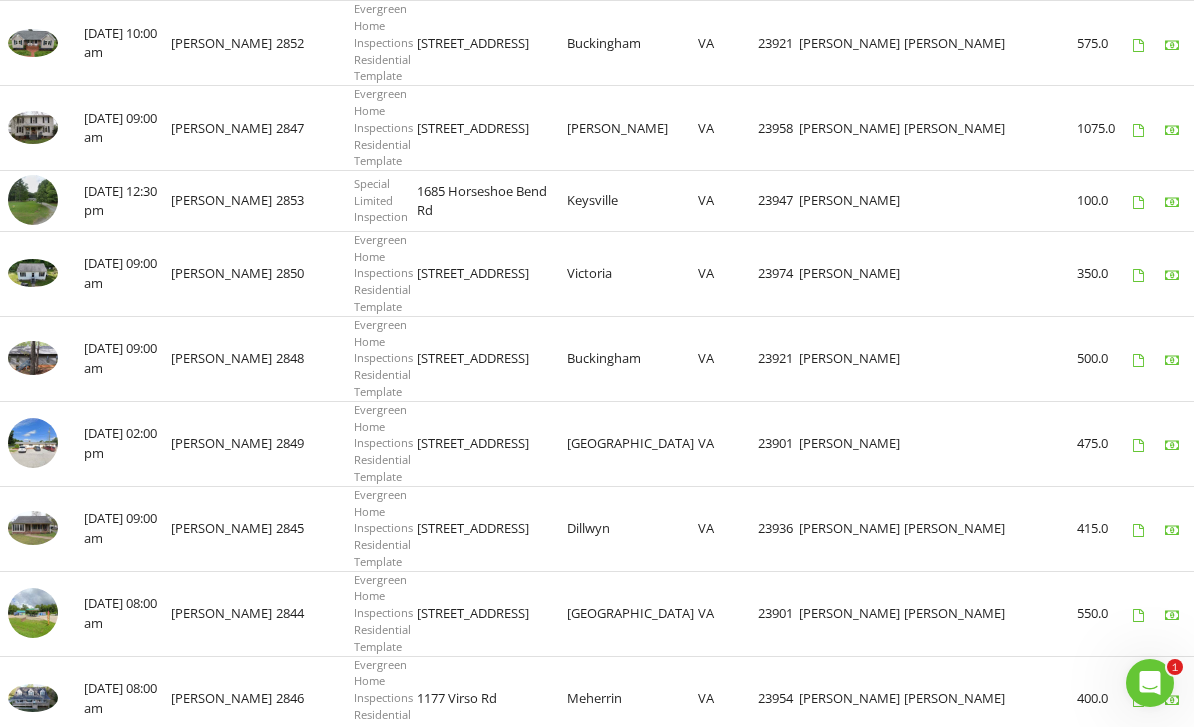 scroll, scrollTop: 1669, scrollLeft: 0, axis: vertical 